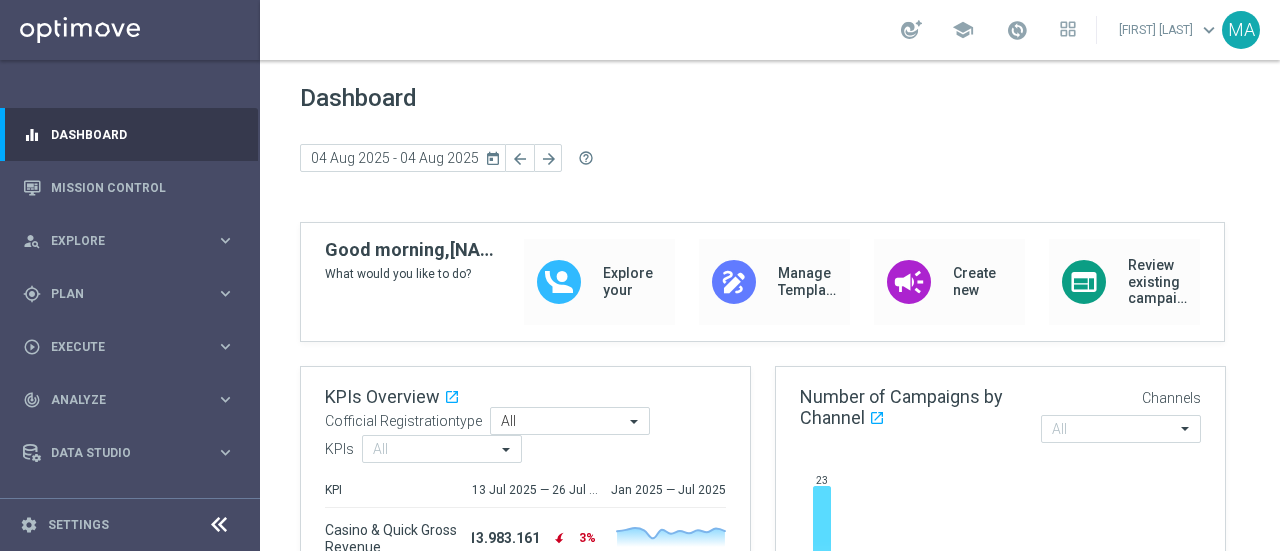 scroll, scrollTop: 0, scrollLeft: 0, axis: both 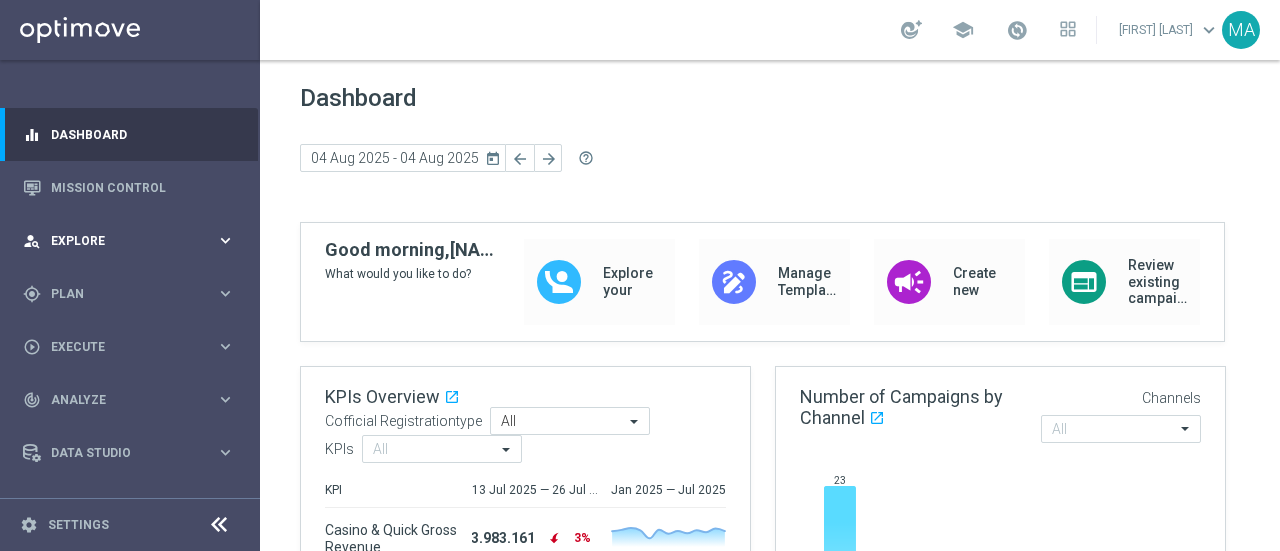 click on "person_search
Explore
keyboard_arrow_right" at bounding box center [129, 240] 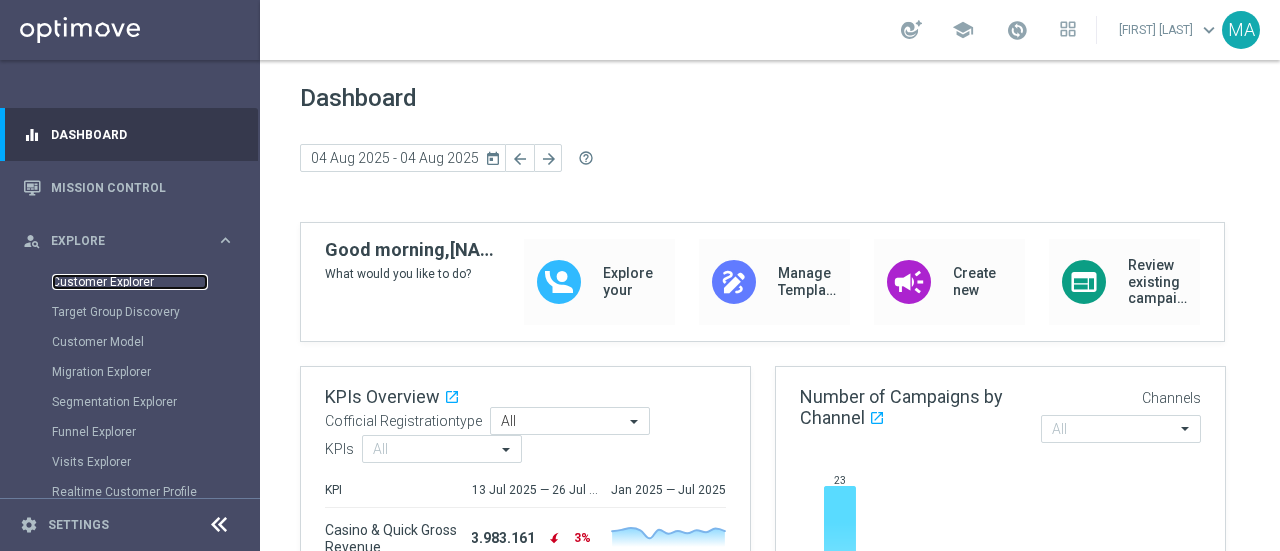 click on "Customer Explorer" at bounding box center (130, 282) 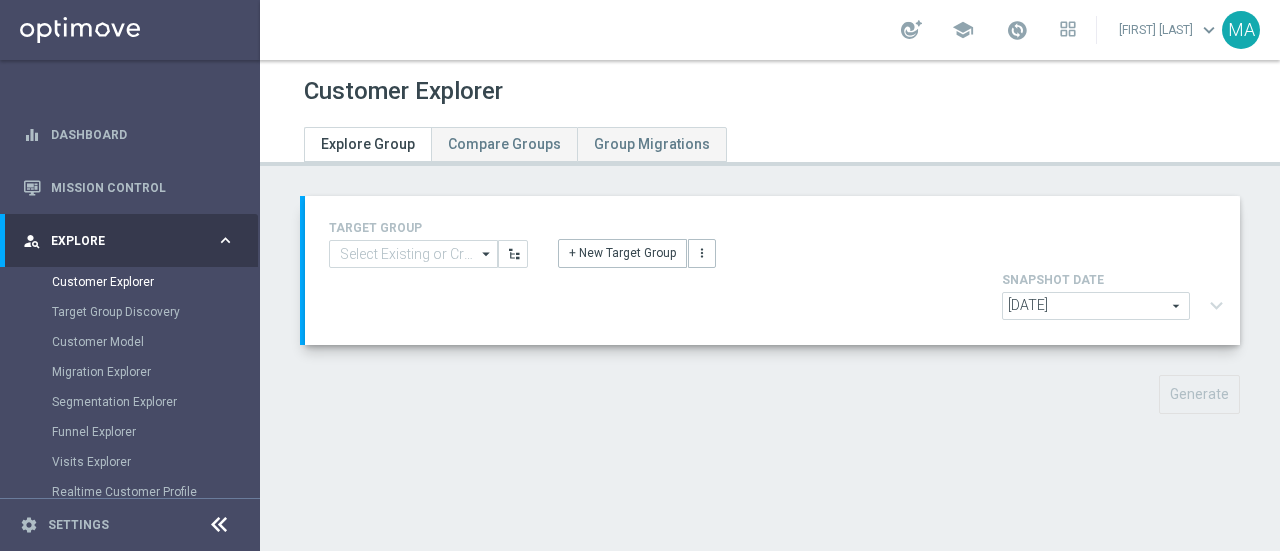 click on "Target Group Discovery" at bounding box center (155, 312) 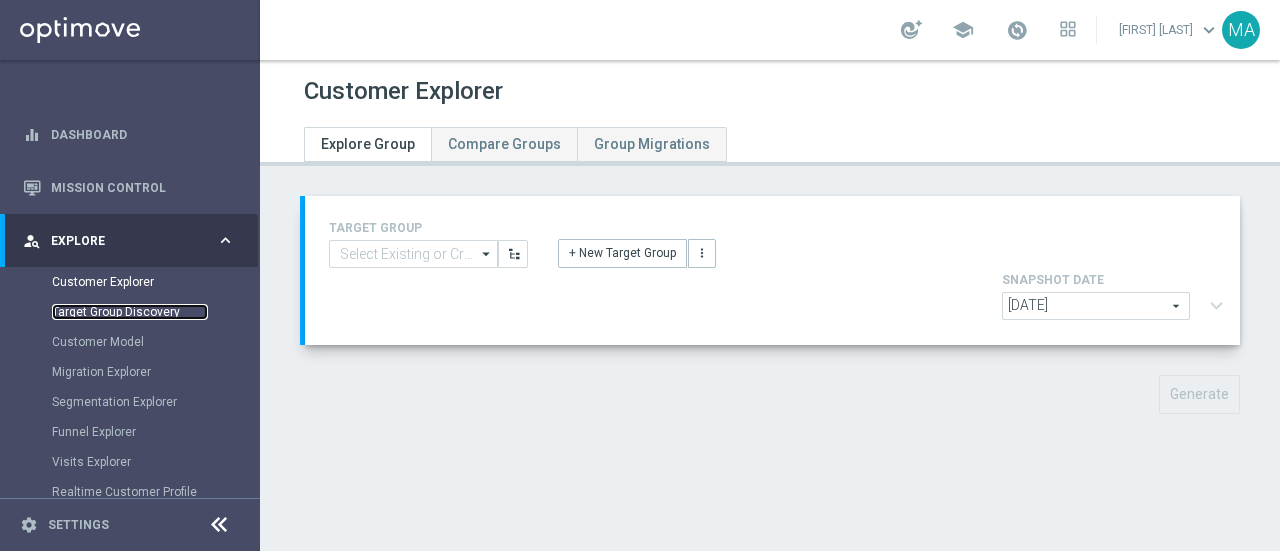 click on "Target Group Discovery" at bounding box center (130, 312) 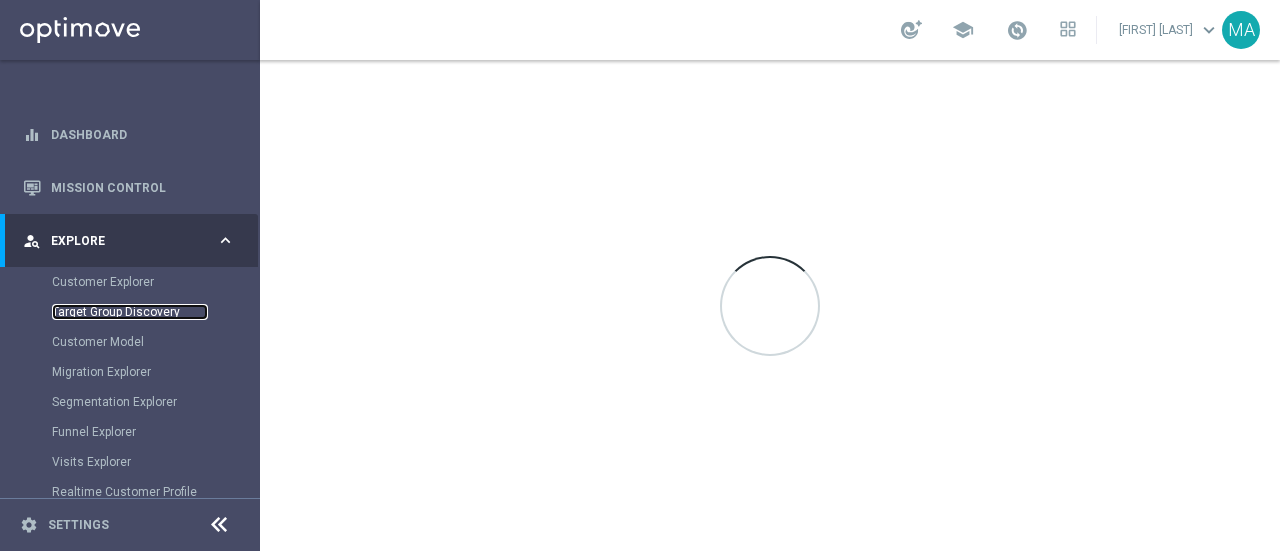 scroll, scrollTop: 200, scrollLeft: 0, axis: vertical 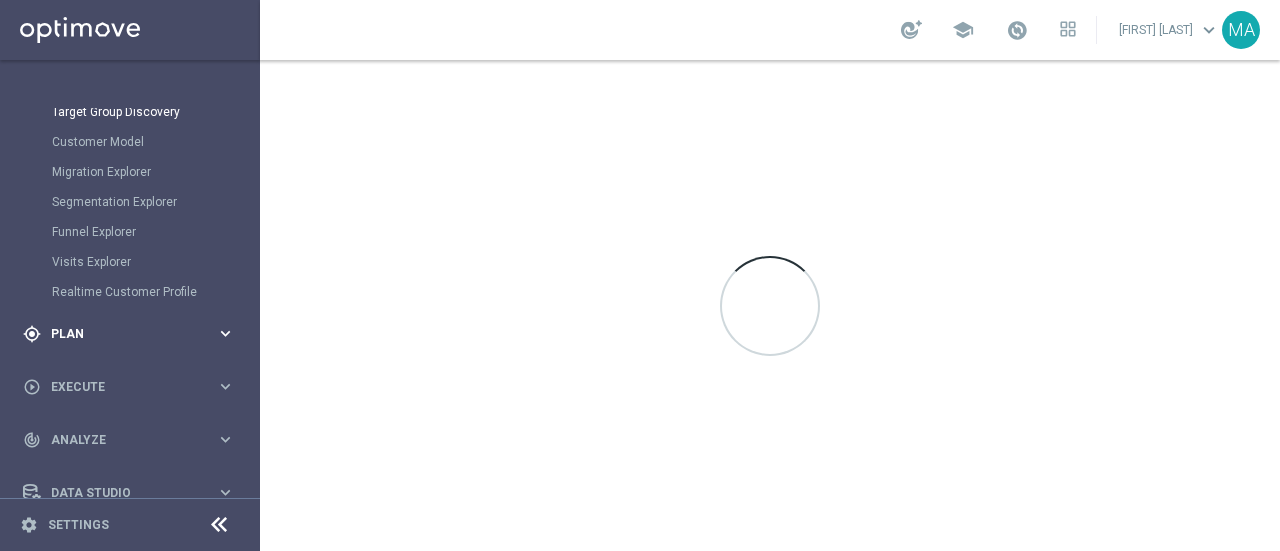 click on "Plan" at bounding box center (133, 334) 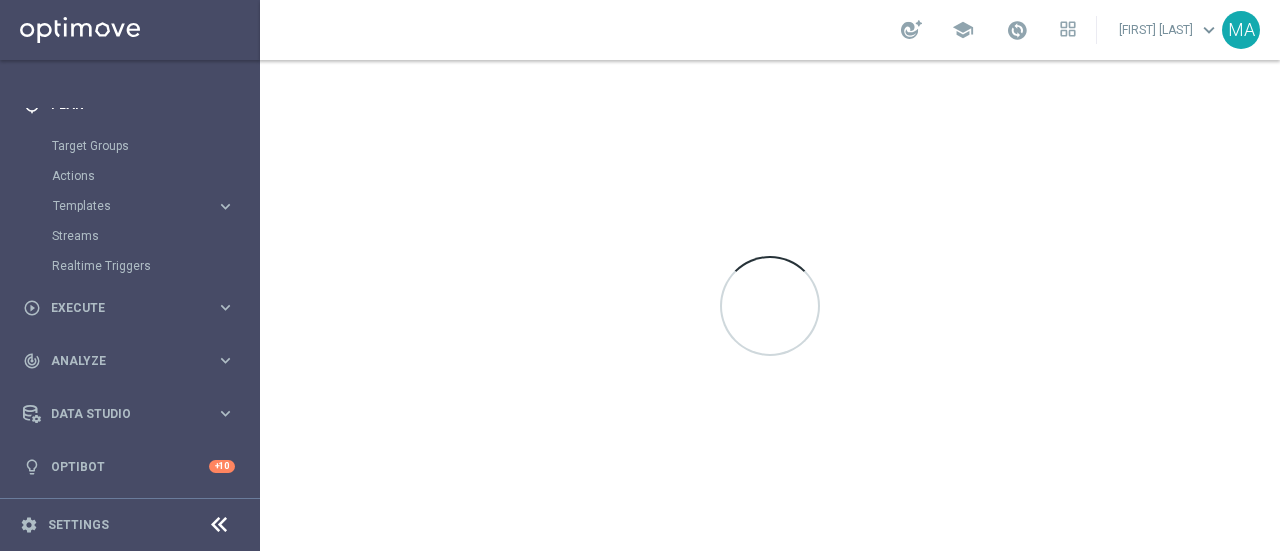 scroll, scrollTop: 172, scrollLeft: 0, axis: vertical 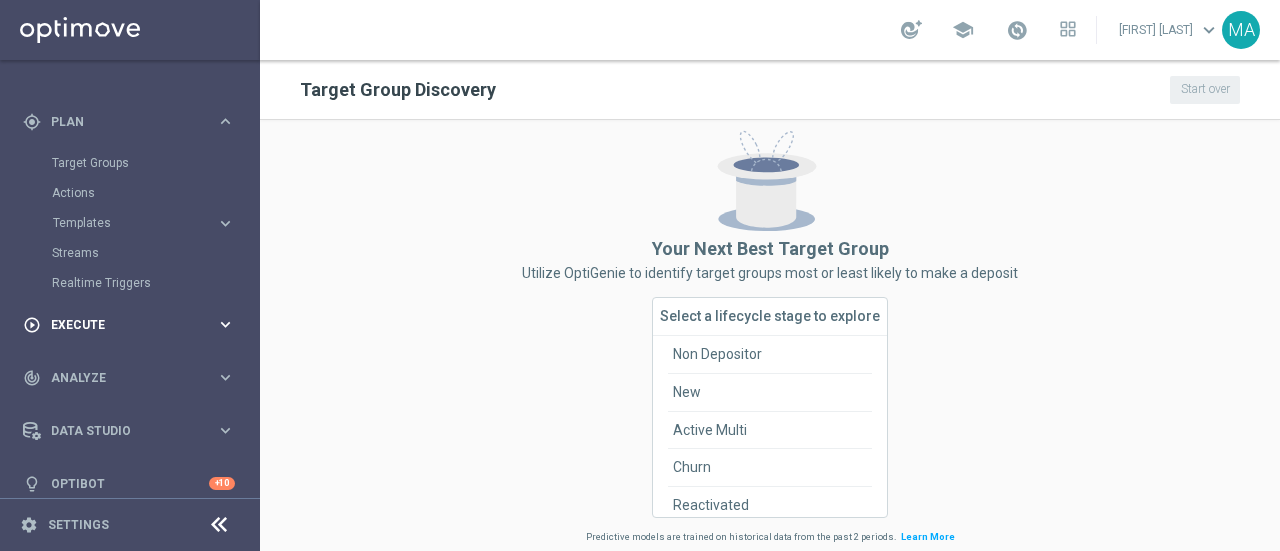 click on "Execute" at bounding box center [133, 325] 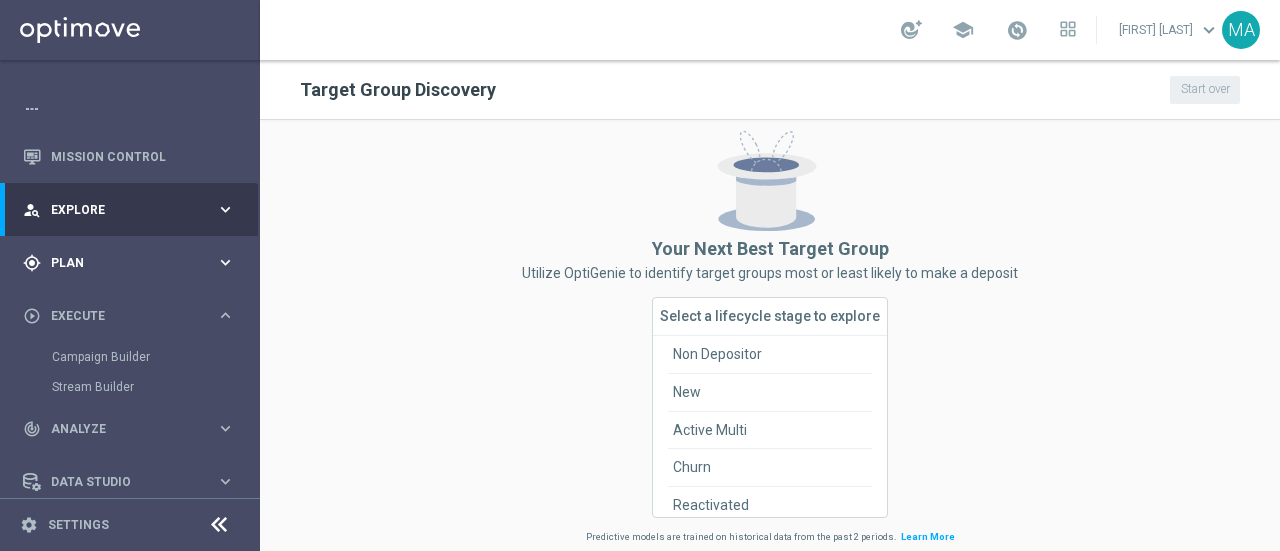 scroll, scrollTop: 0, scrollLeft: 0, axis: both 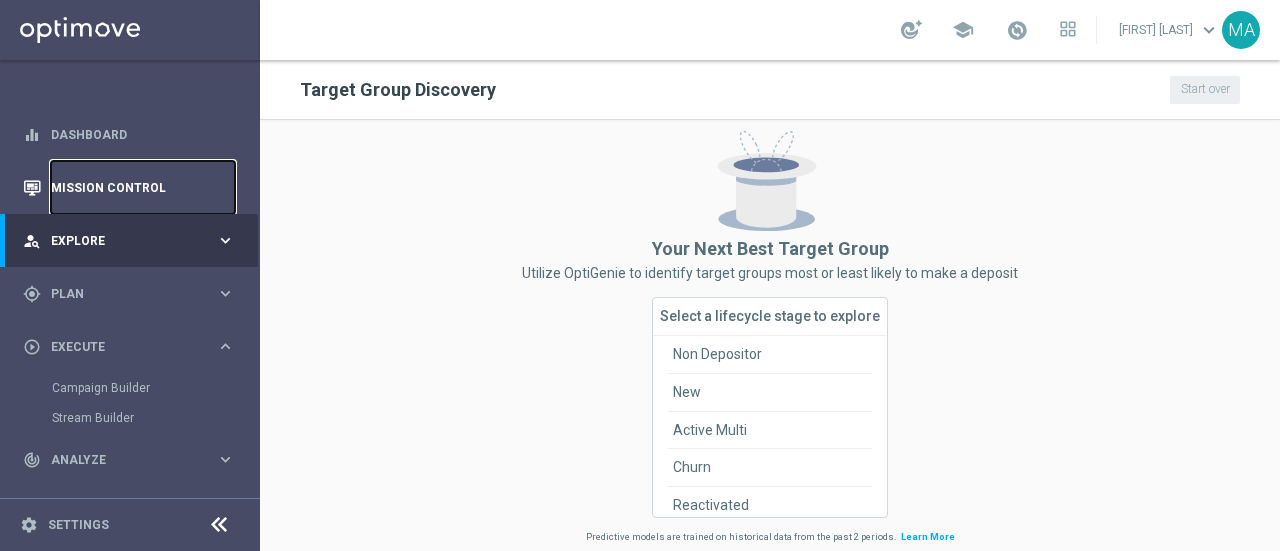 click on "Mission Control" at bounding box center [143, 187] 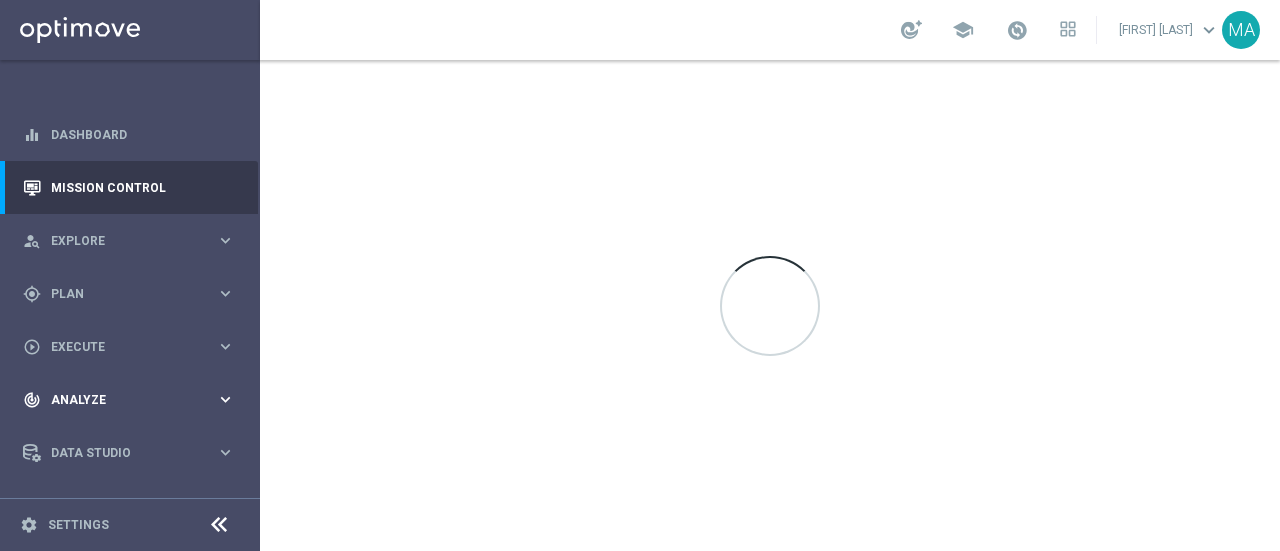 click on "Analyze" at bounding box center [133, 400] 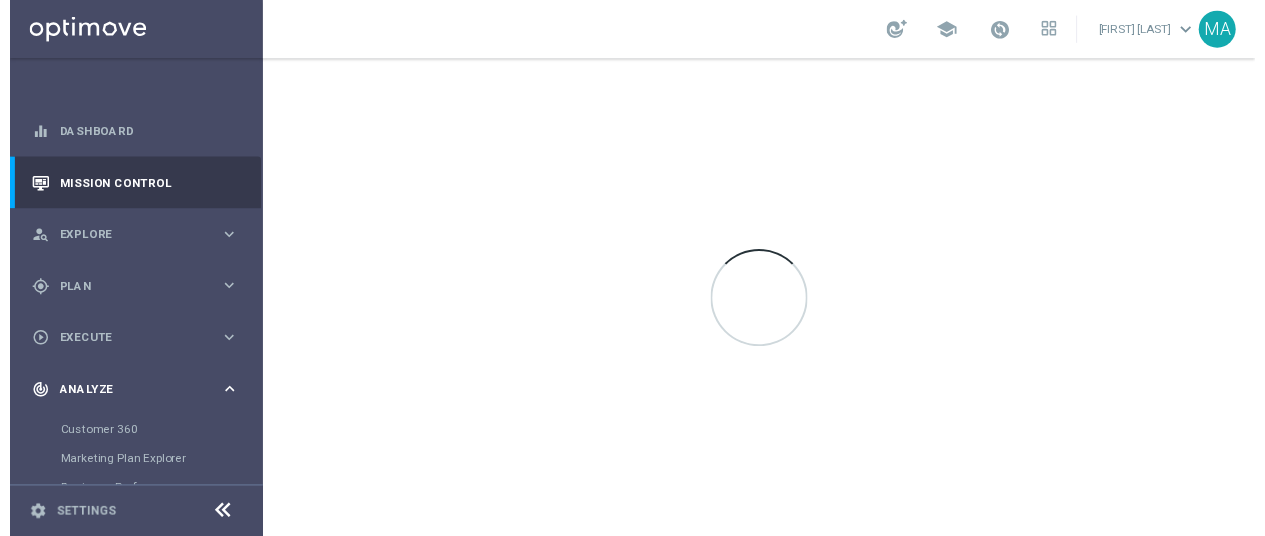 scroll, scrollTop: 200, scrollLeft: 0, axis: vertical 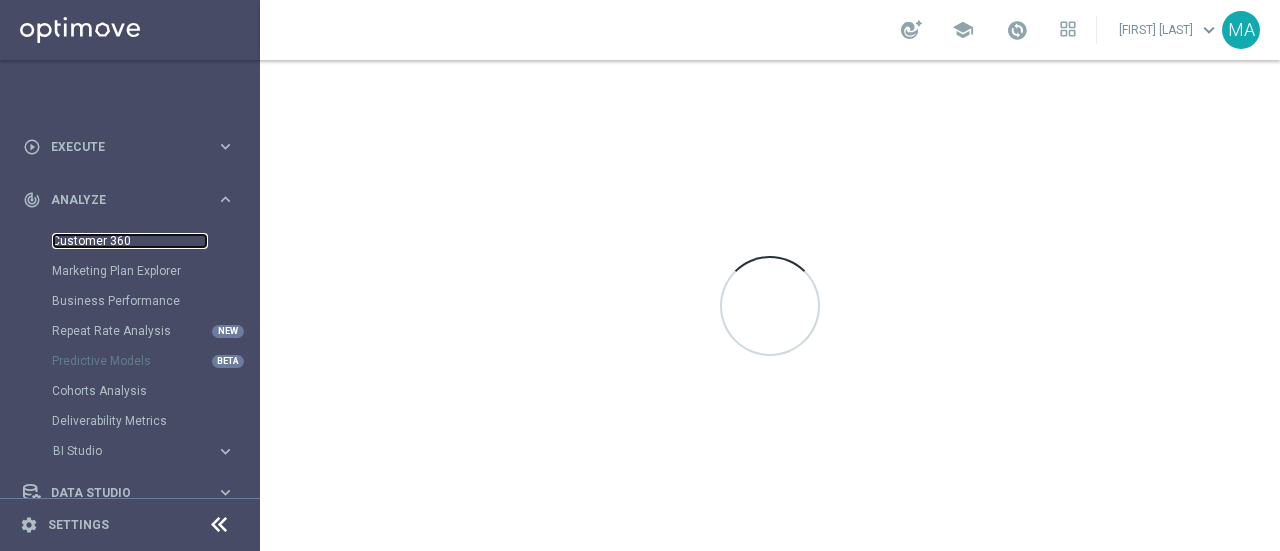 click on "Customer 360" at bounding box center [130, 241] 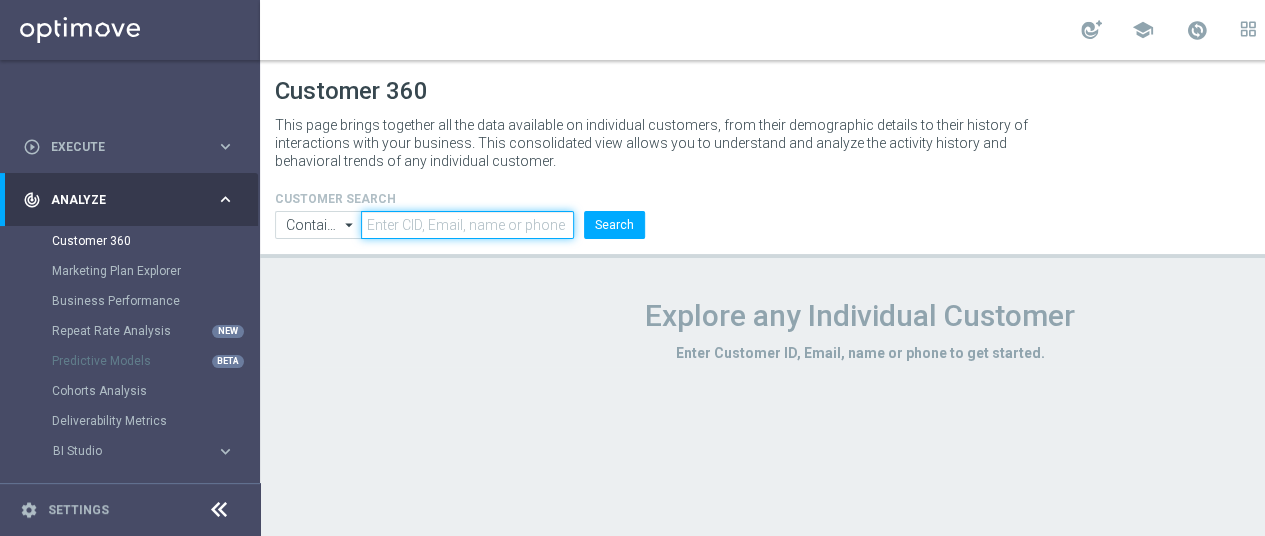click 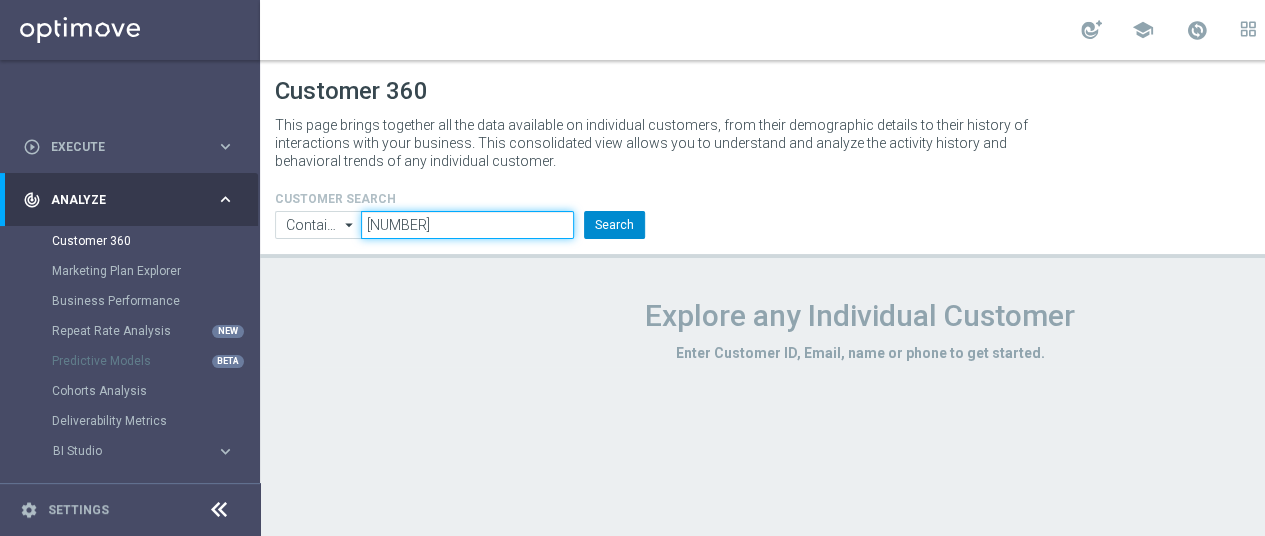 type on "[NUMBER]" 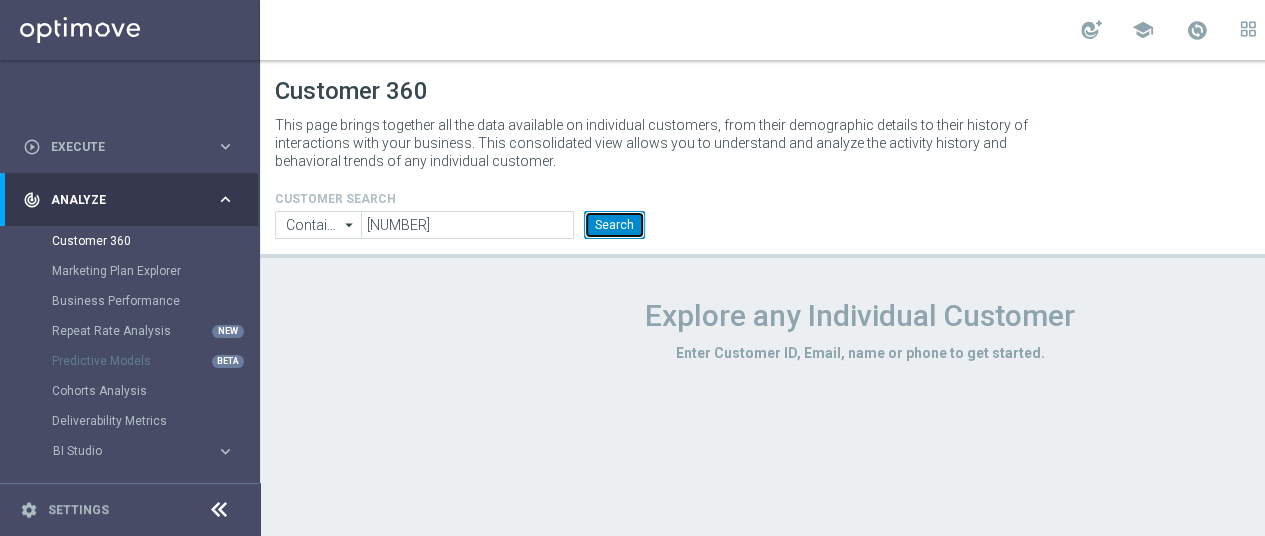 click on "Search" 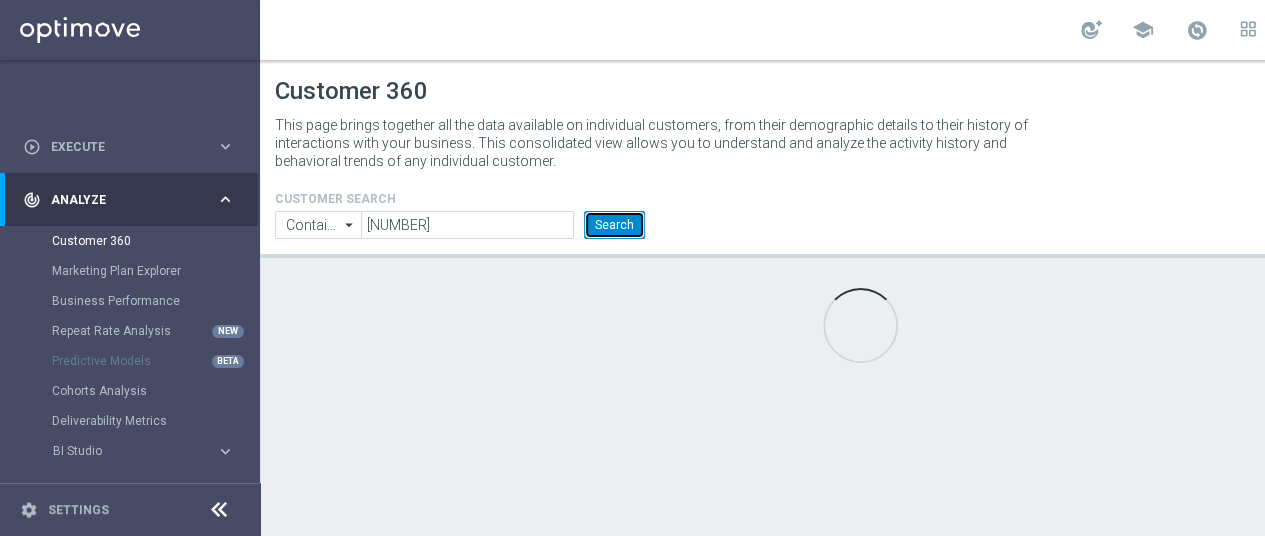 scroll, scrollTop: 15, scrollLeft: 0, axis: vertical 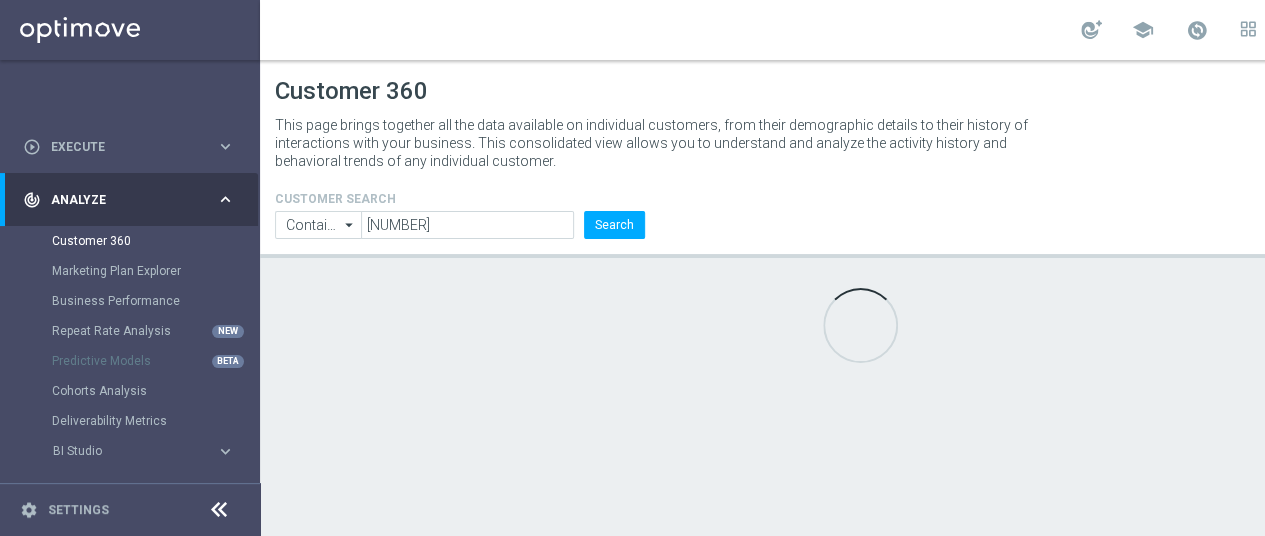 click at bounding box center [219, 510] 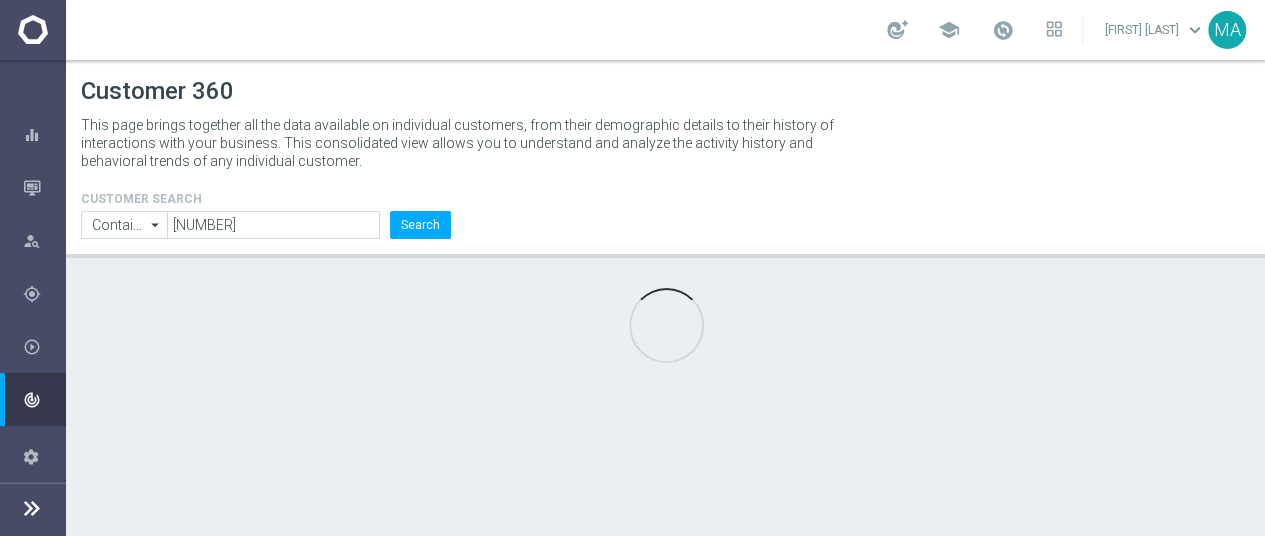 scroll, scrollTop: 0, scrollLeft: 0, axis: both 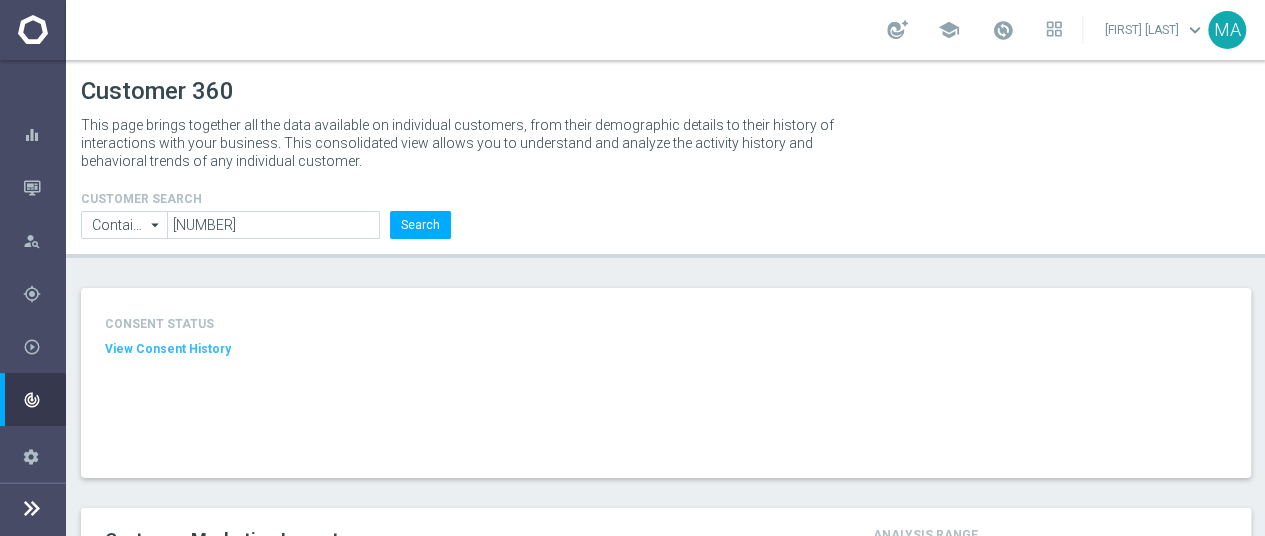 click at bounding box center (32, 508) 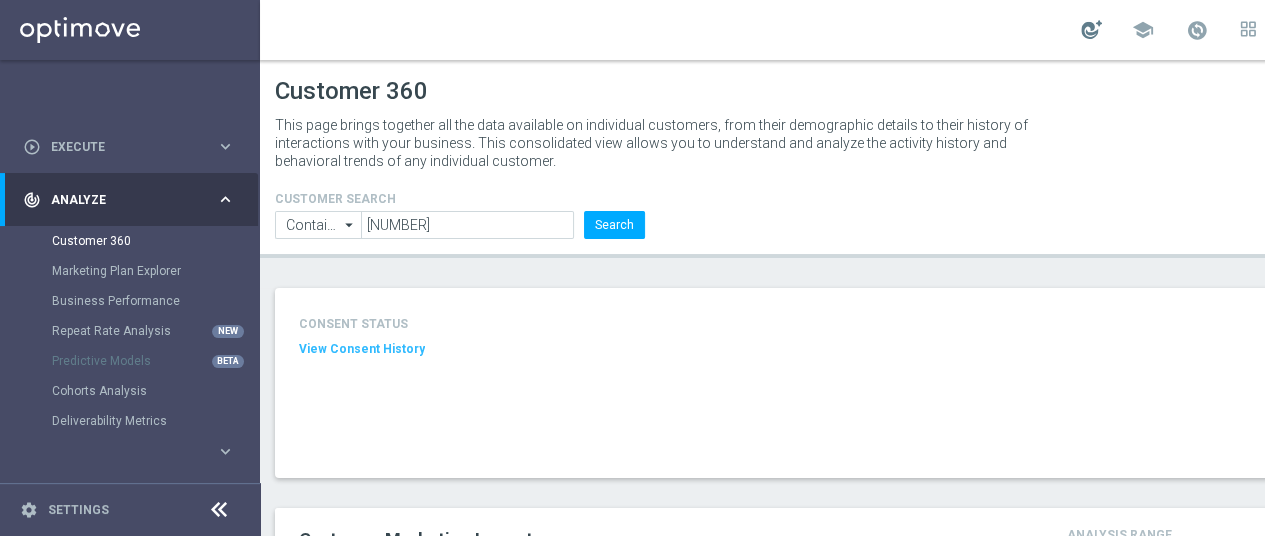 click at bounding box center (1091, 29) 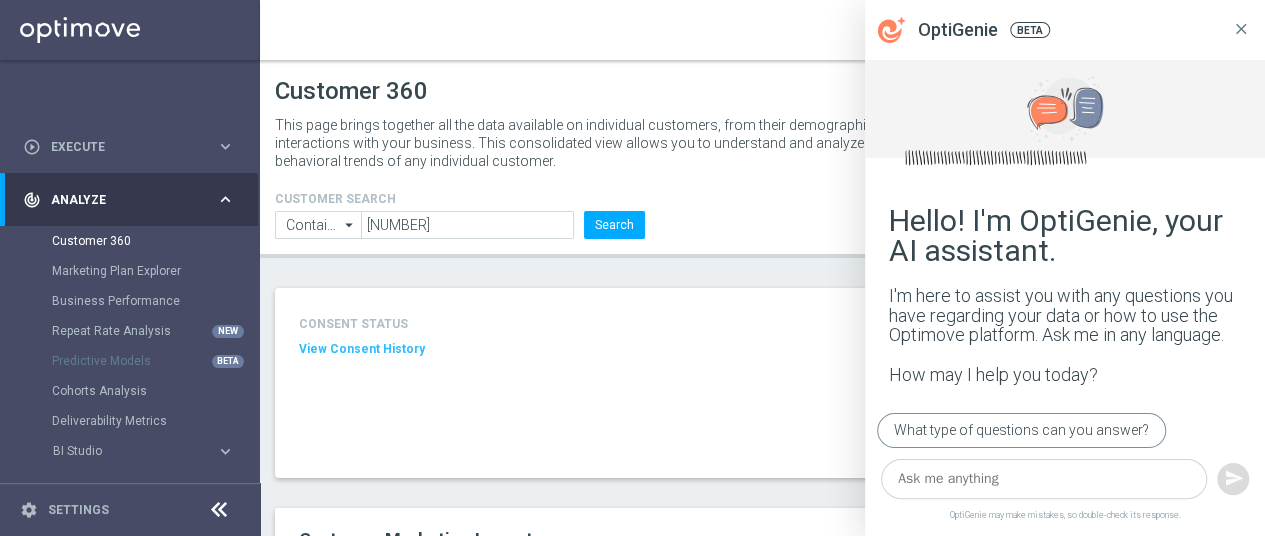 click 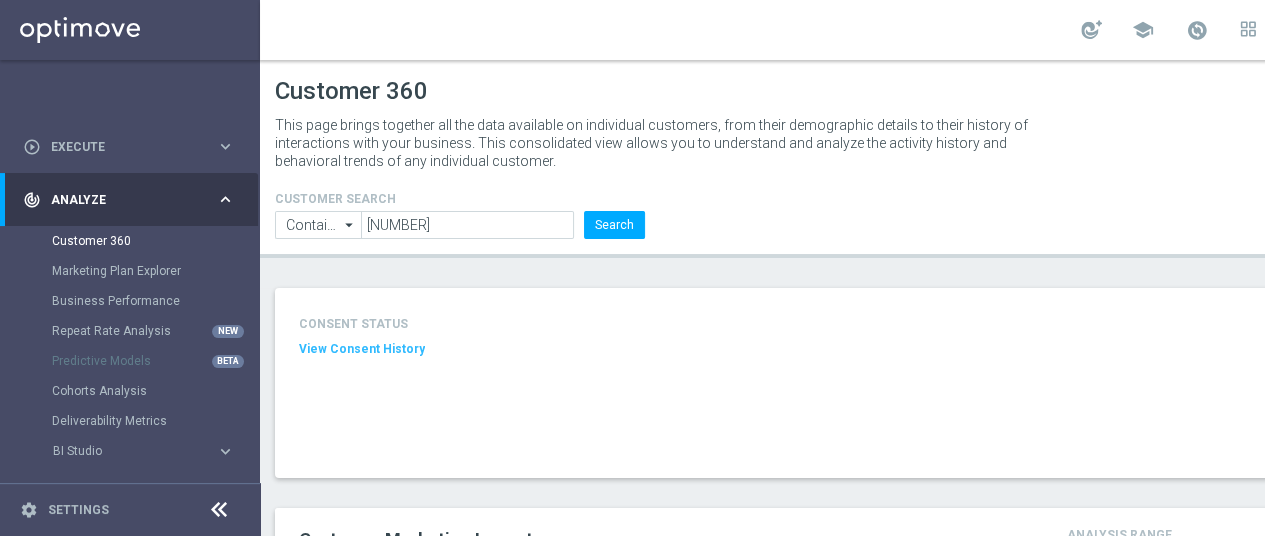 click at bounding box center [1197, 31] 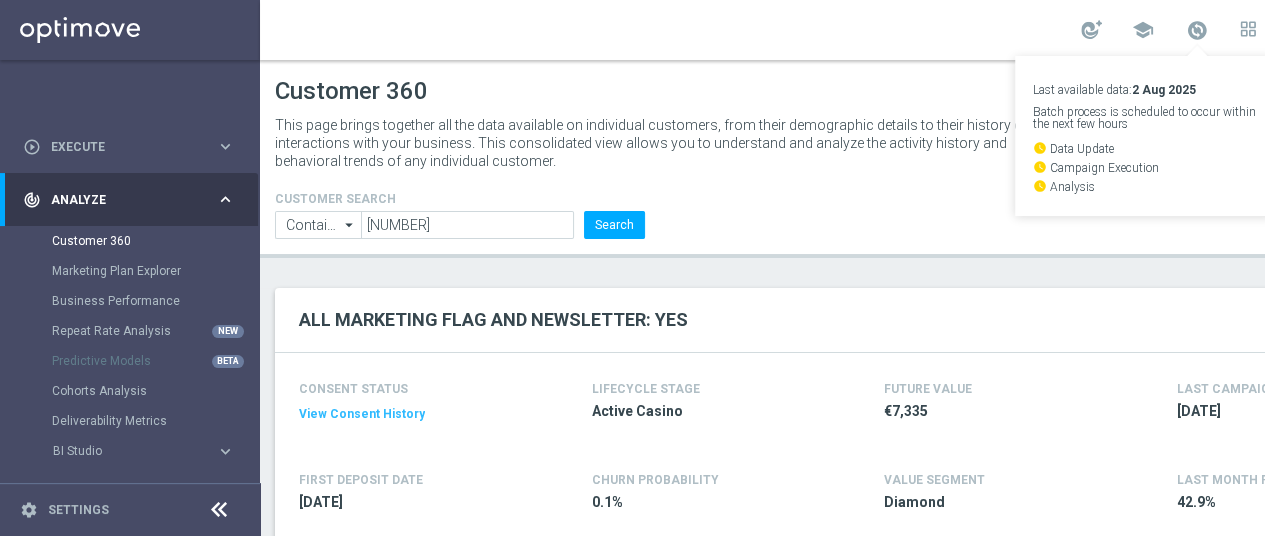 click on "Customer 360
This page brings together all the data available on individual customers, from their demographic details to their history of interactions with your business. This consolidated view allows you to understand and analyze the activity history and behavioral trends of any individual customer.
CUSTOMER SEARCH
Contains
Contains
arrow_drop_down" 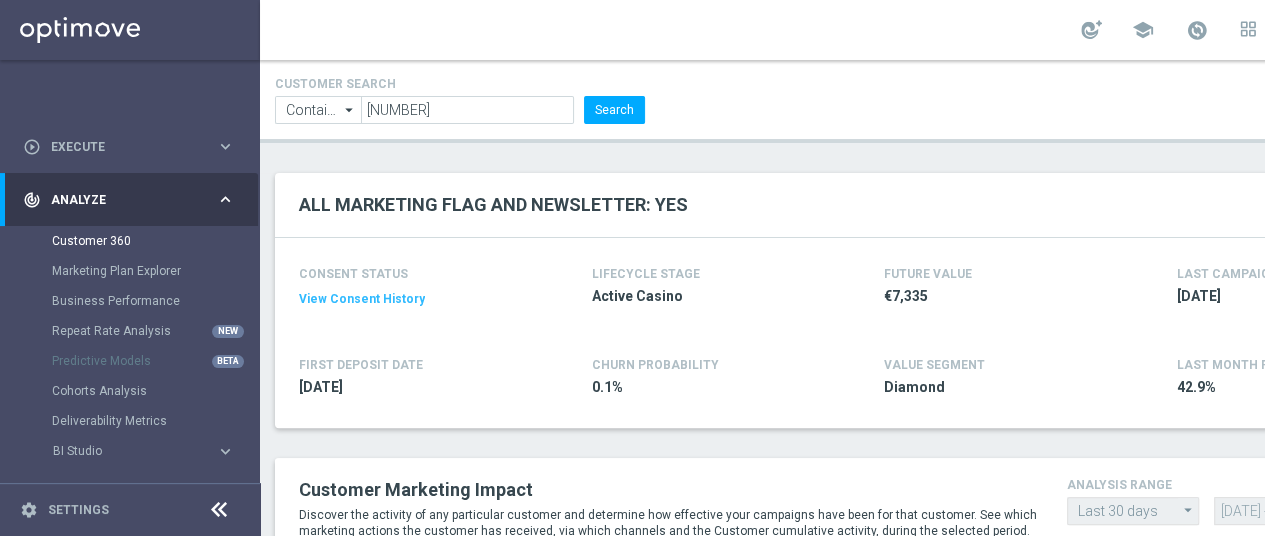 scroll, scrollTop: 200, scrollLeft: 0, axis: vertical 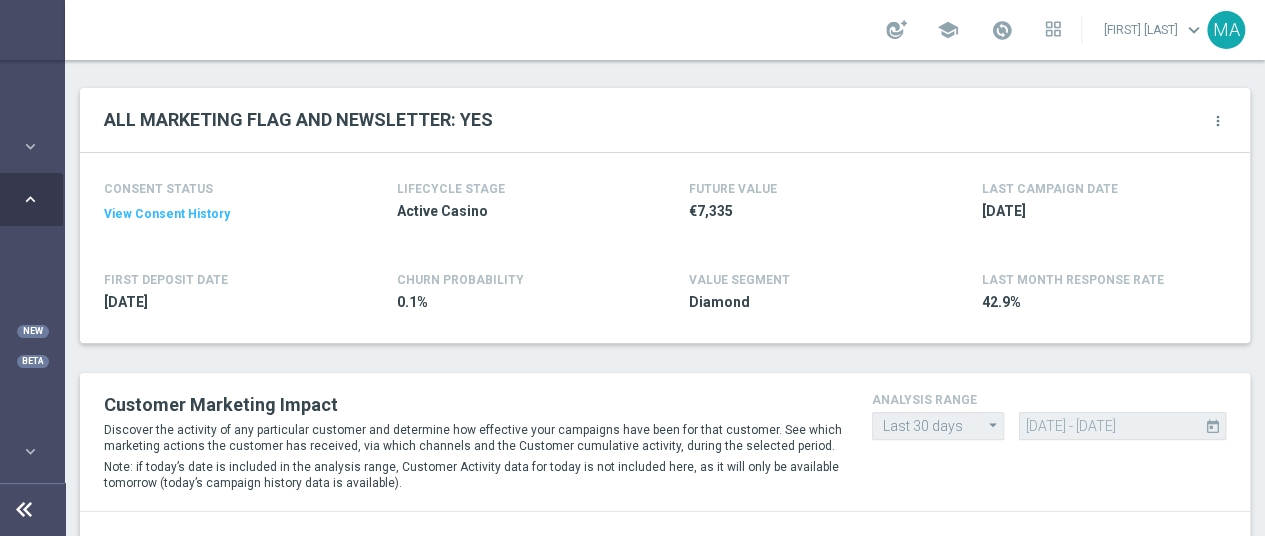 click on "more_vert" 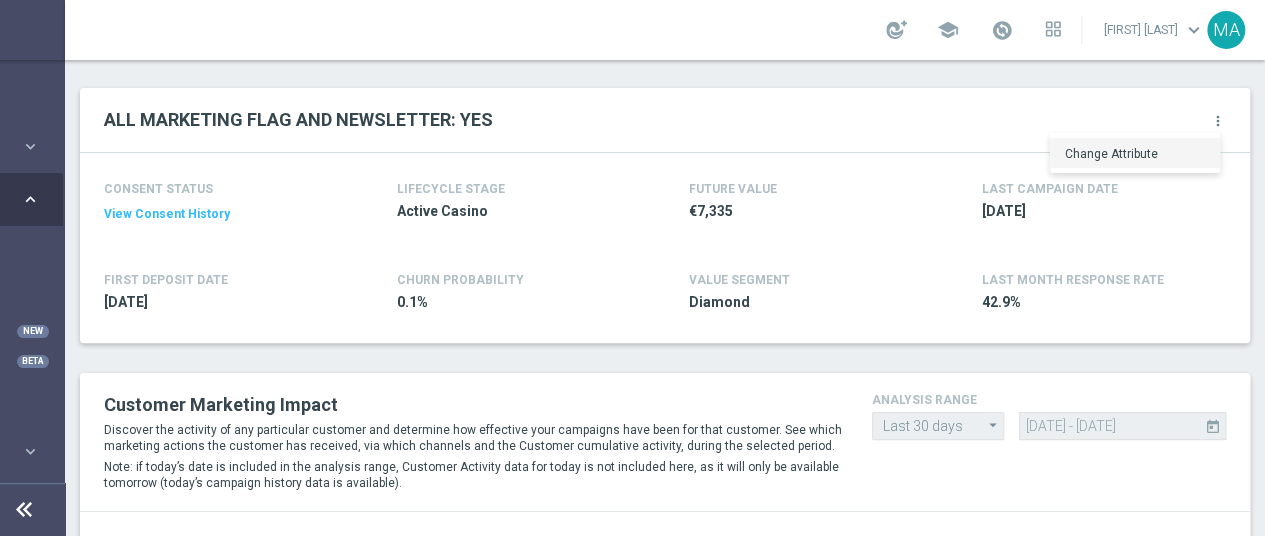 click on "Change Attribute" 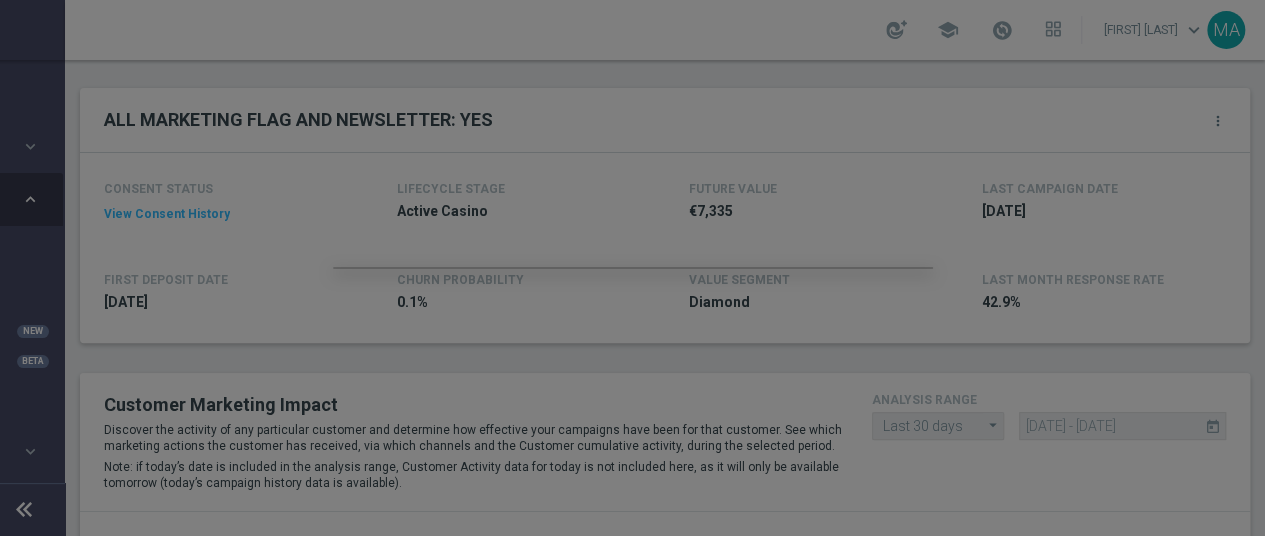 scroll, scrollTop: 0, scrollLeft: 195, axis: horizontal 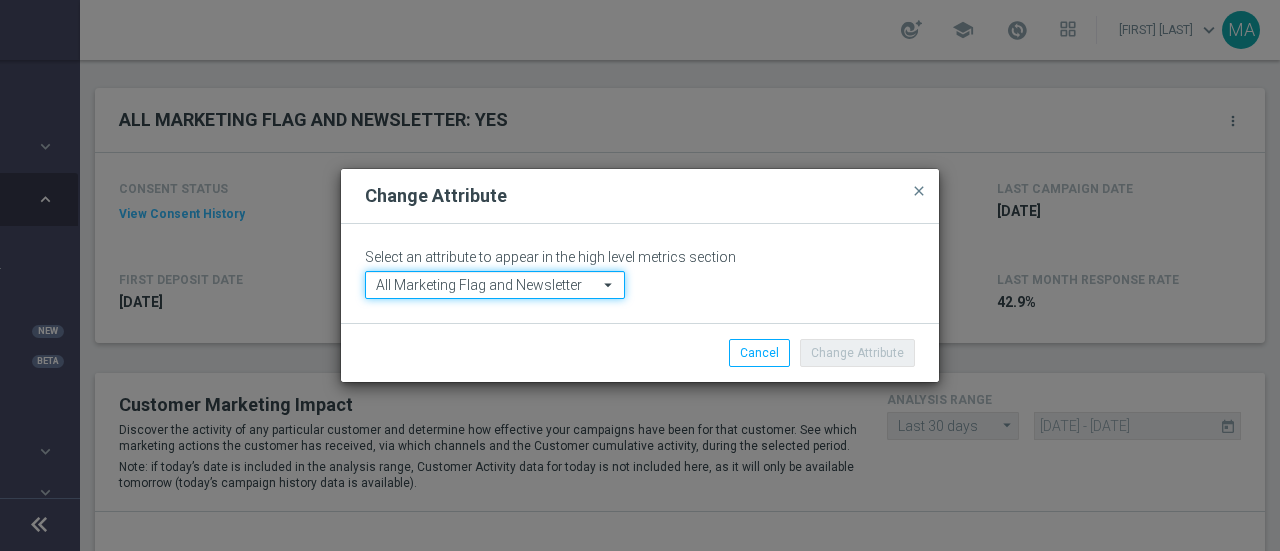 click on "All Marketing Flag and Newsletter" 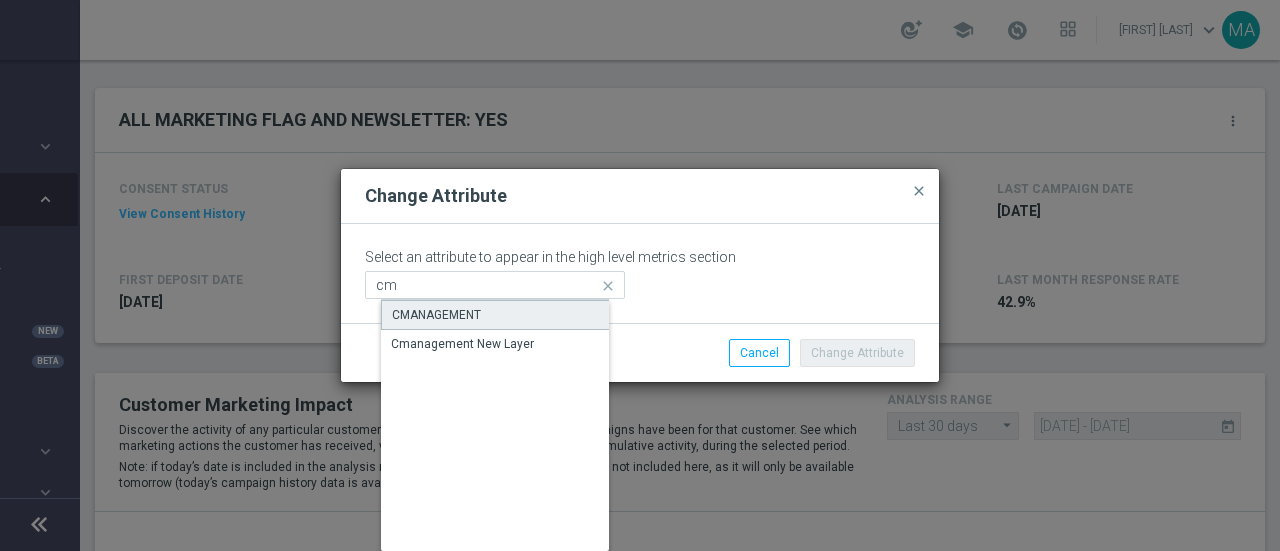 click on "CMANAGEMENT" 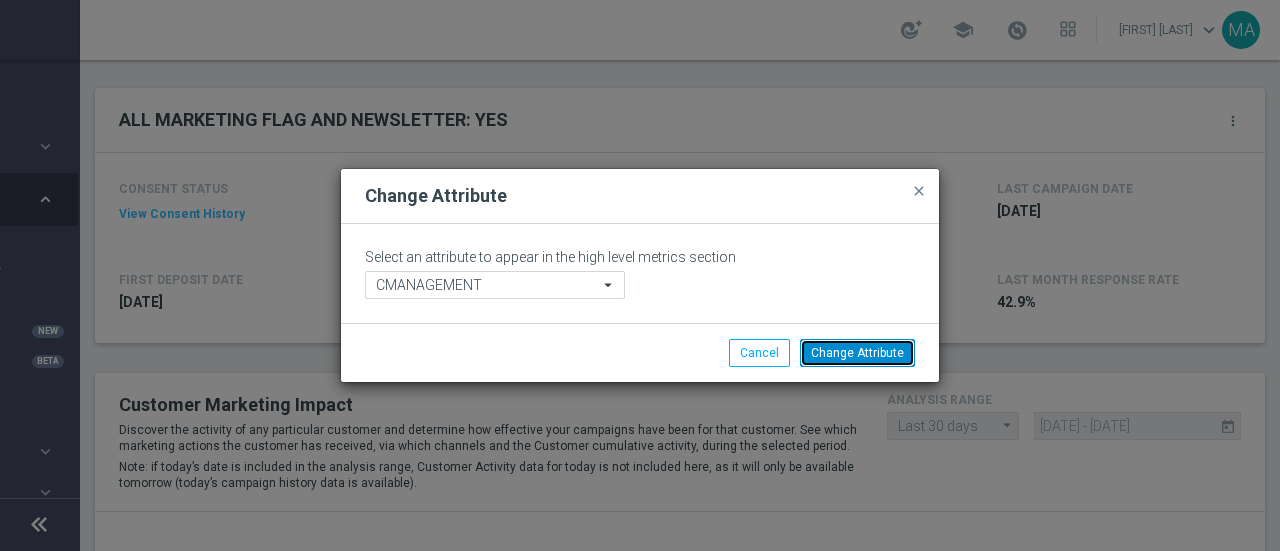 click on "Change Attribute" 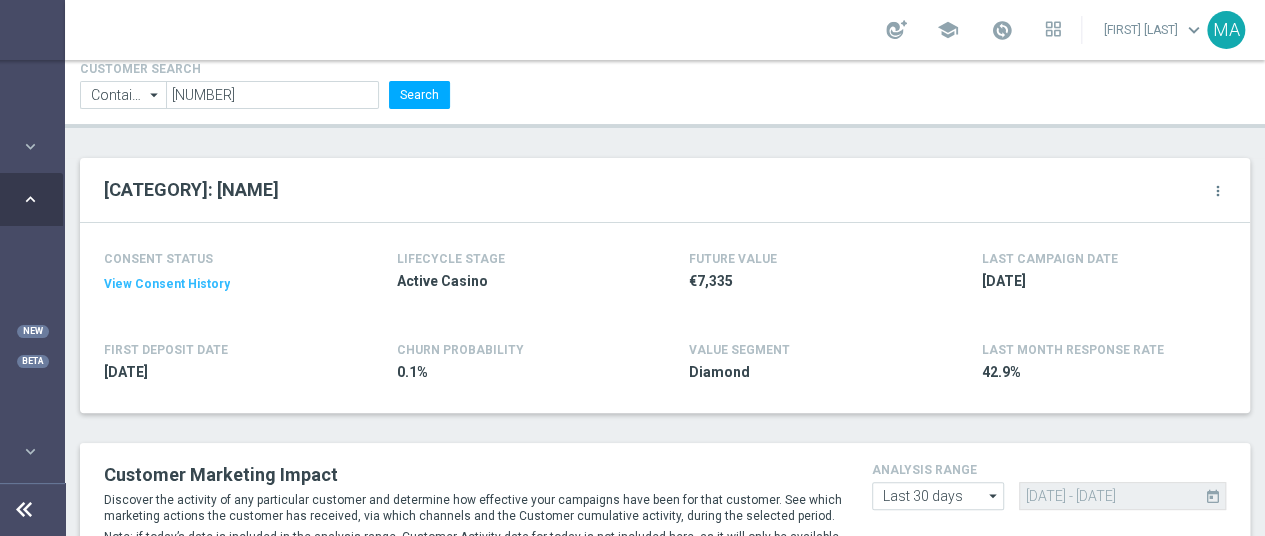 scroll, scrollTop: 100, scrollLeft: 0, axis: vertical 